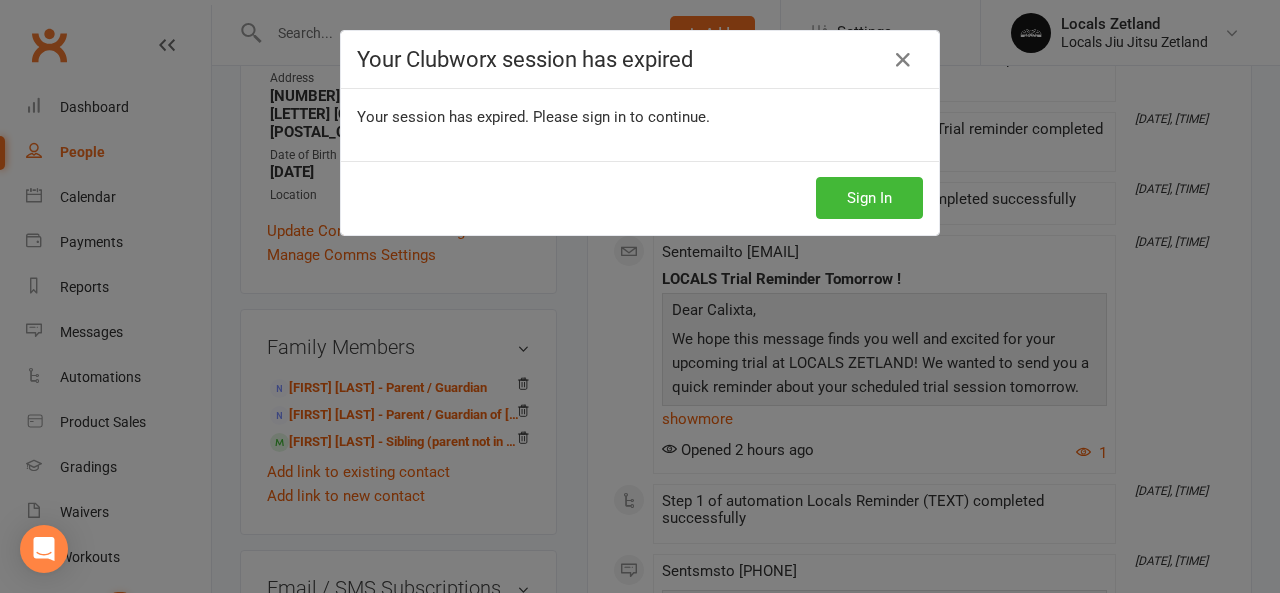 scroll, scrollTop: 0, scrollLeft: 0, axis: both 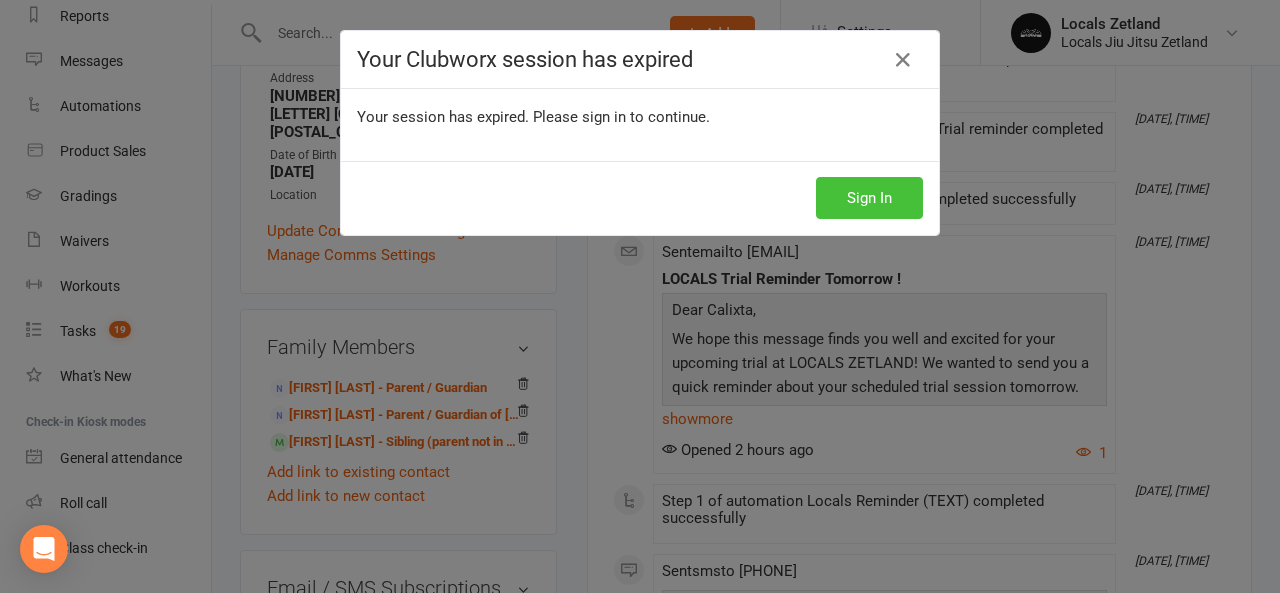 click on "Sign In" at bounding box center [869, 198] 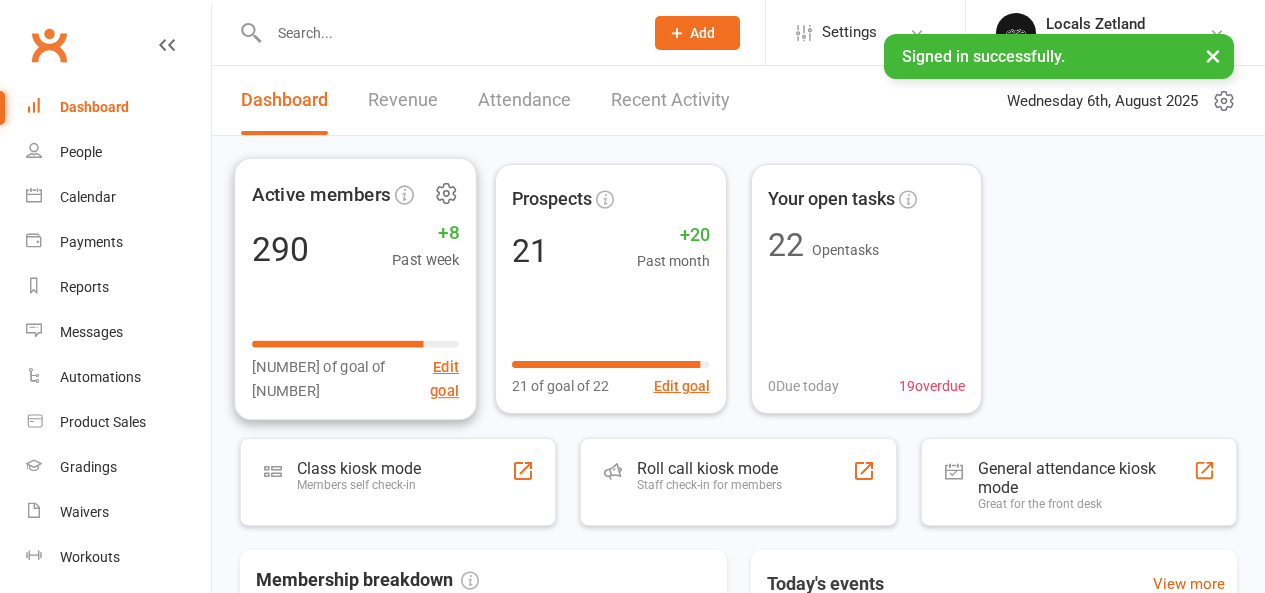 scroll, scrollTop: 0, scrollLeft: 0, axis: both 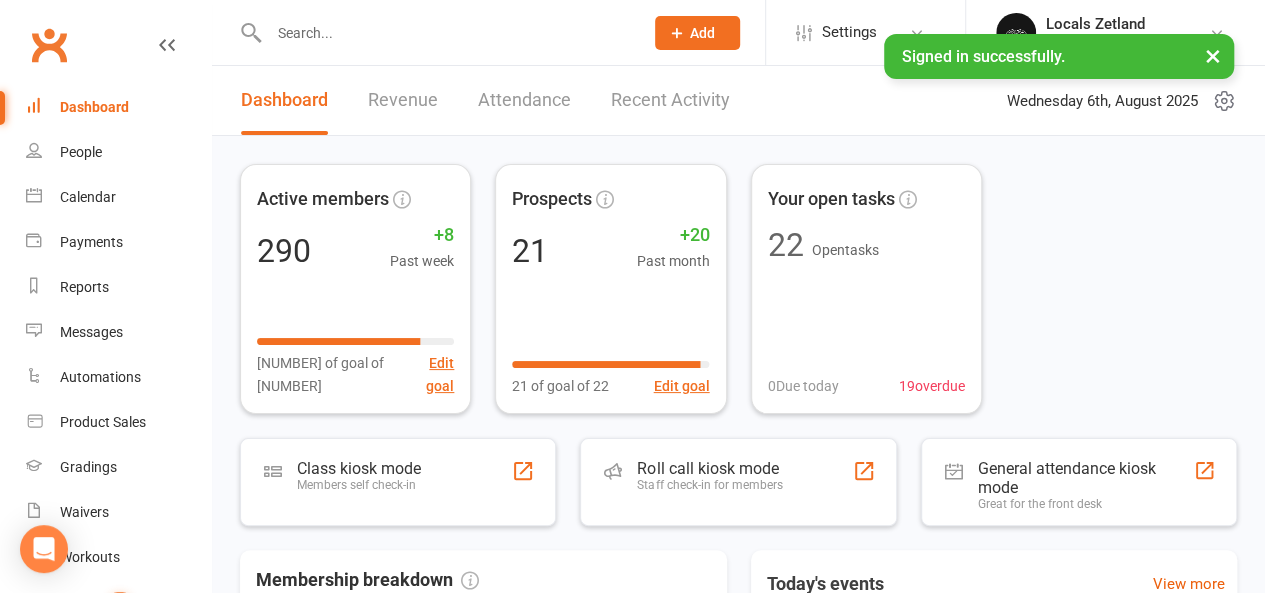 click on "Revenue" at bounding box center (403, 100) 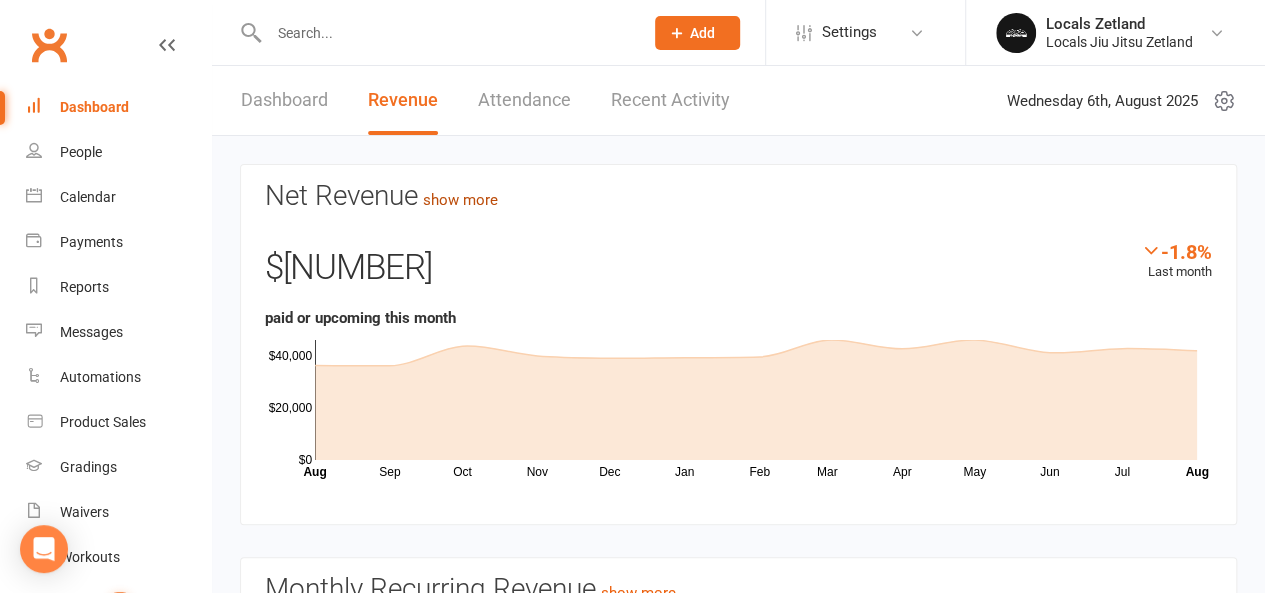 click on "show more" at bounding box center (460, 200) 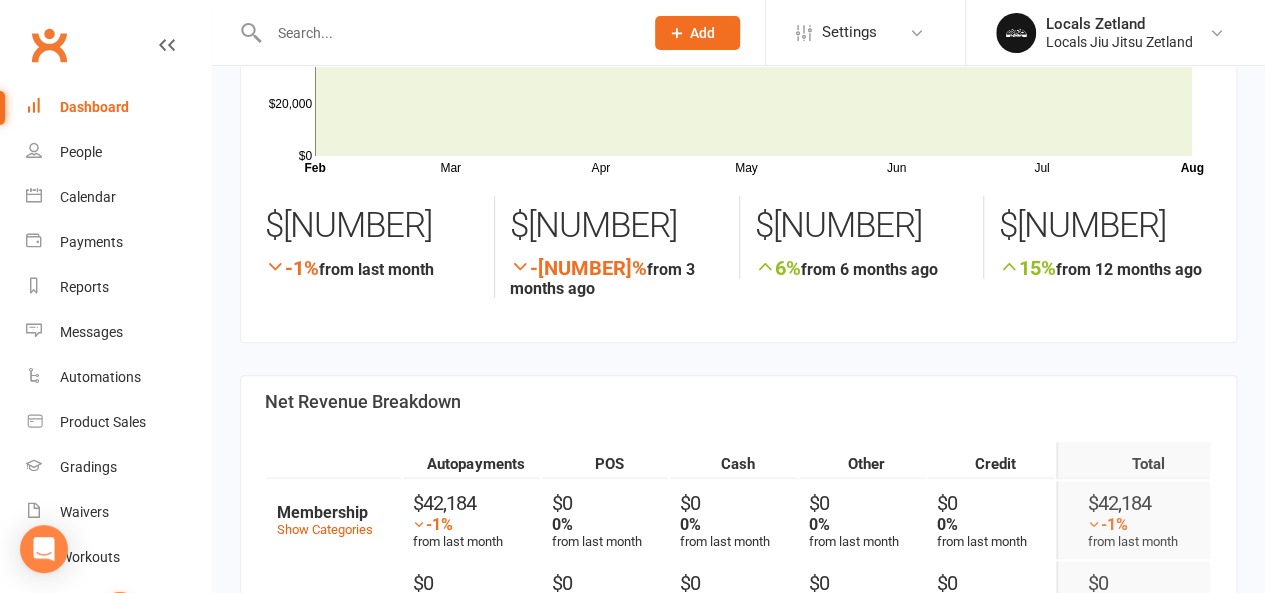 scroll, scrollTop: 0, scrollLeft: 0, axis: both 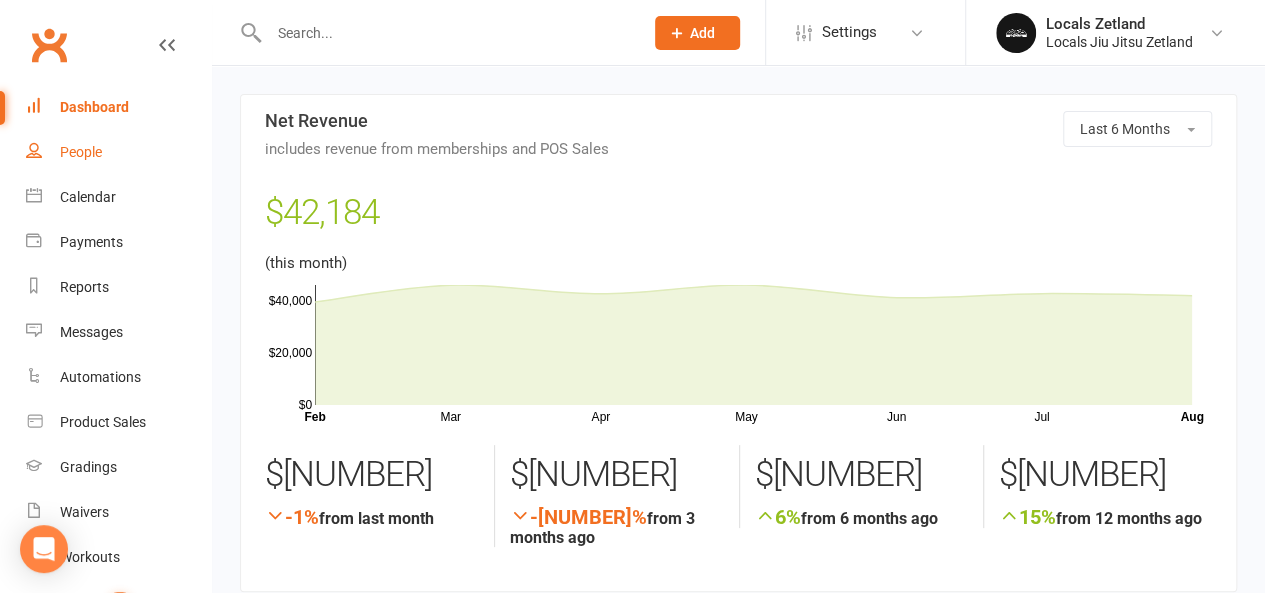 click on "People" at bounding box center [81, 152] 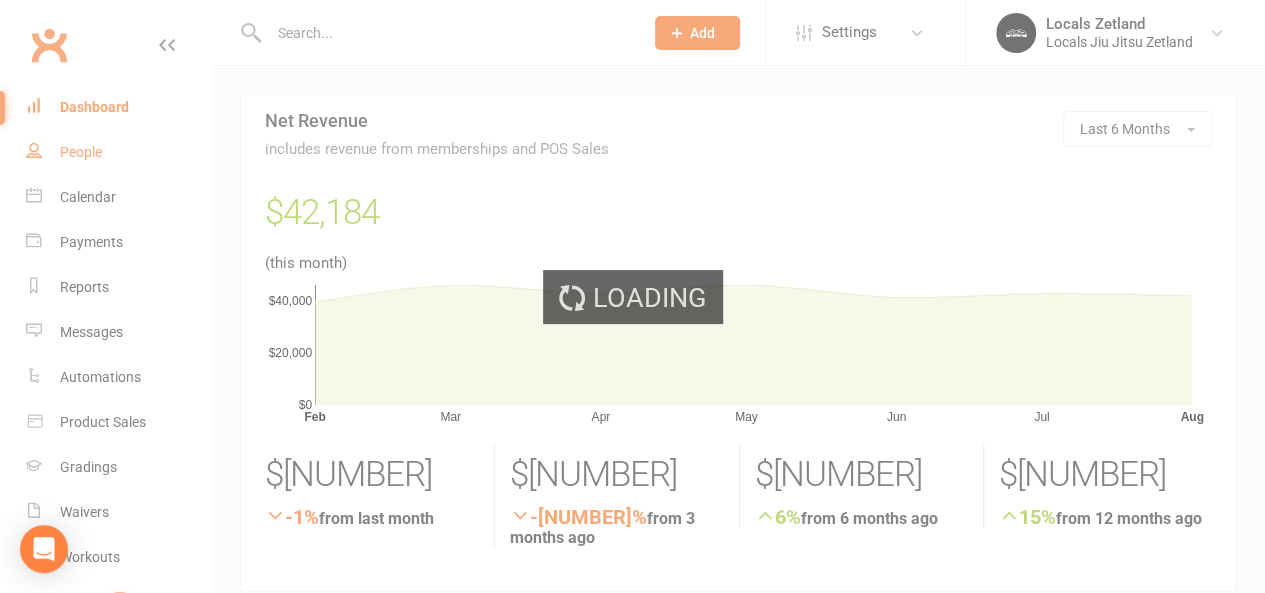 select on "100" 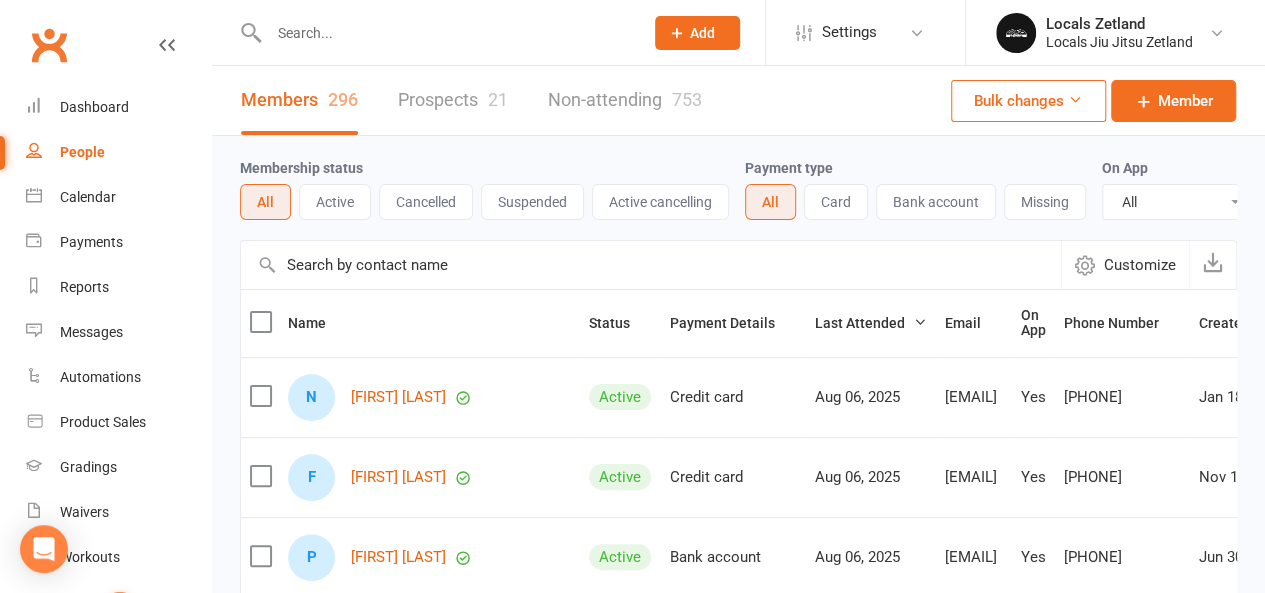click on "Prospects 21" at bounding box center (453, 100) 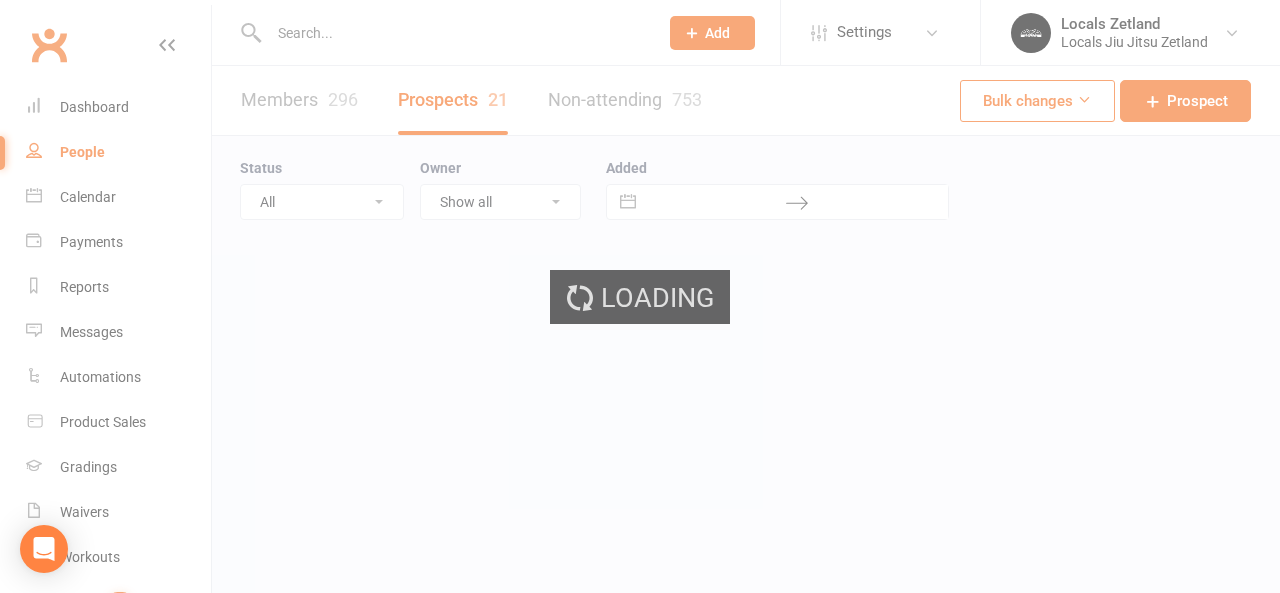 select on "100" 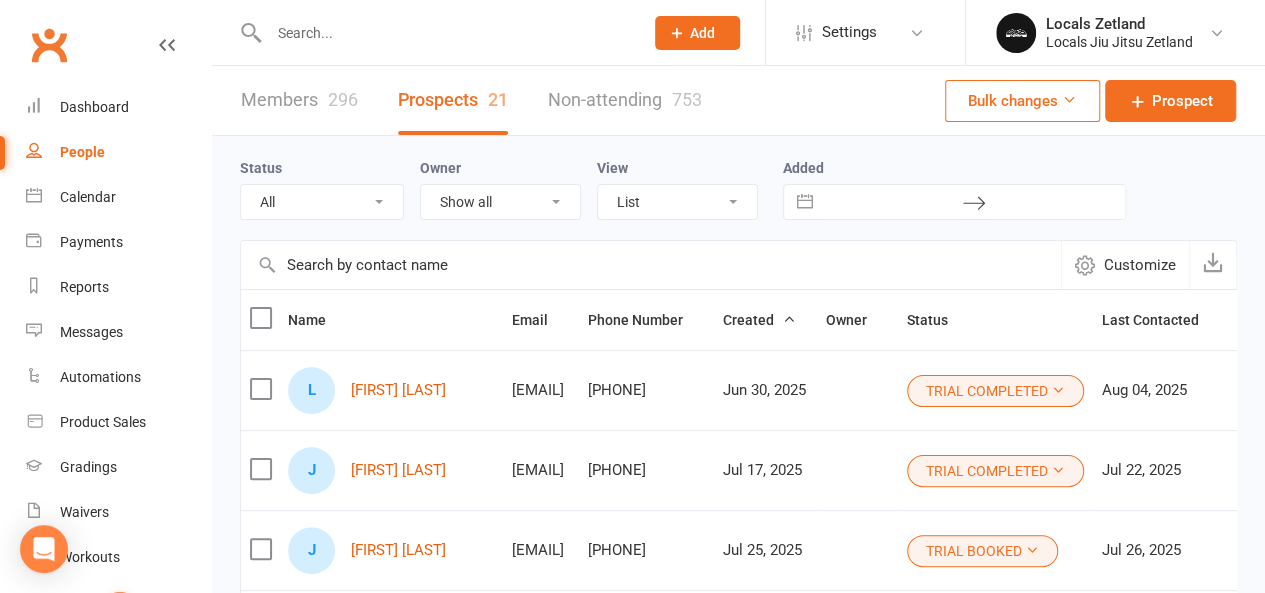 click on "Members 296" at bounding box center [299, 100] 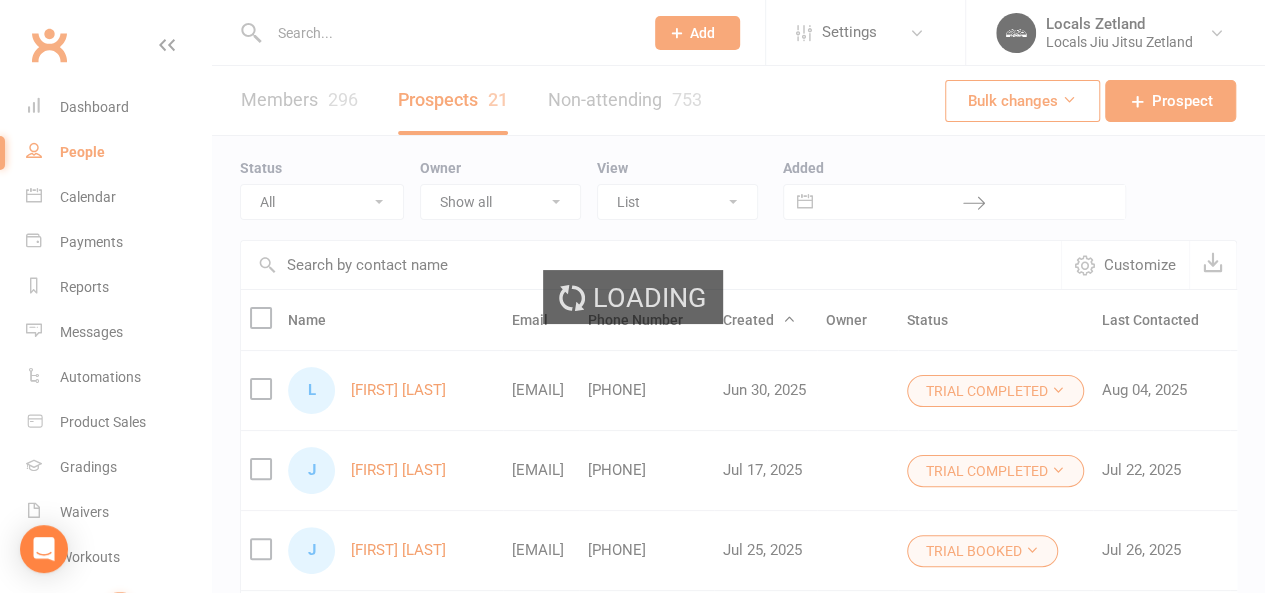 select on "100" 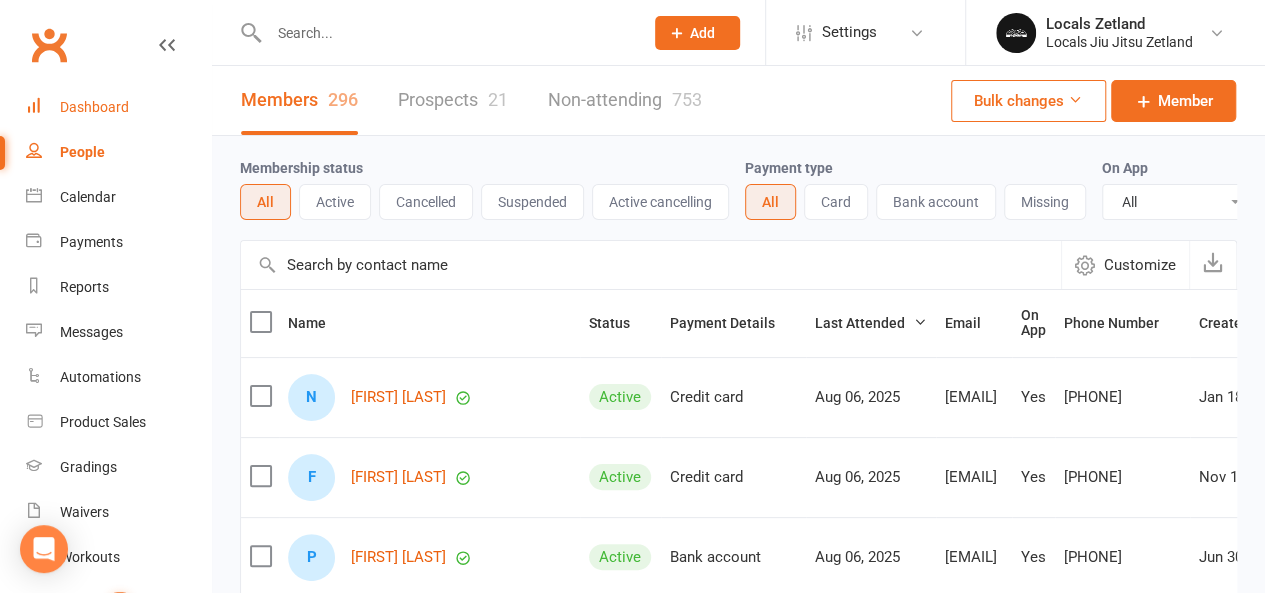 click on "Dashboard" at bounding box center (94, 107) 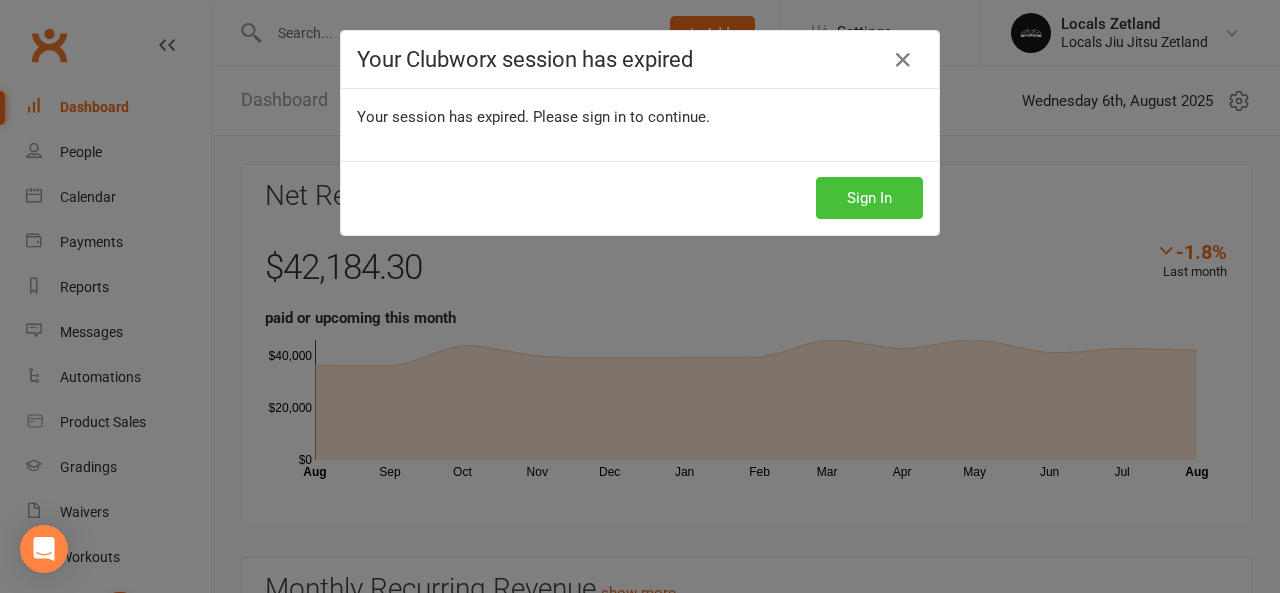 scroll, scrollTop: 0, scrollLeft: 0, axis: both 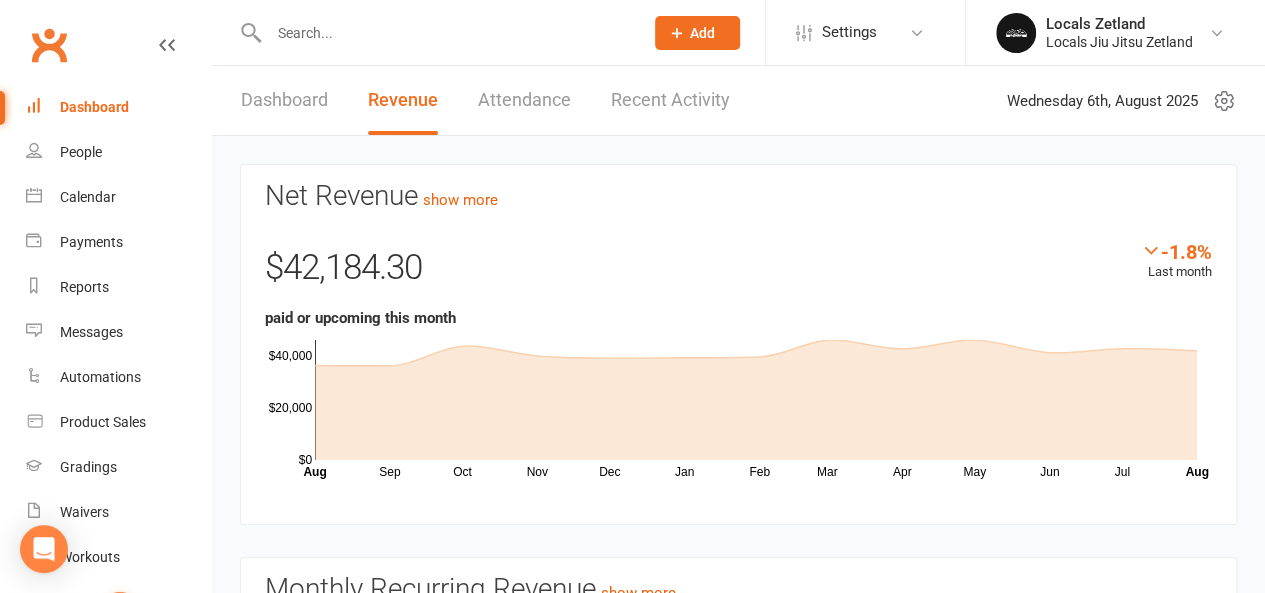 click on "Dashboard" at bounding box center (284, 100) 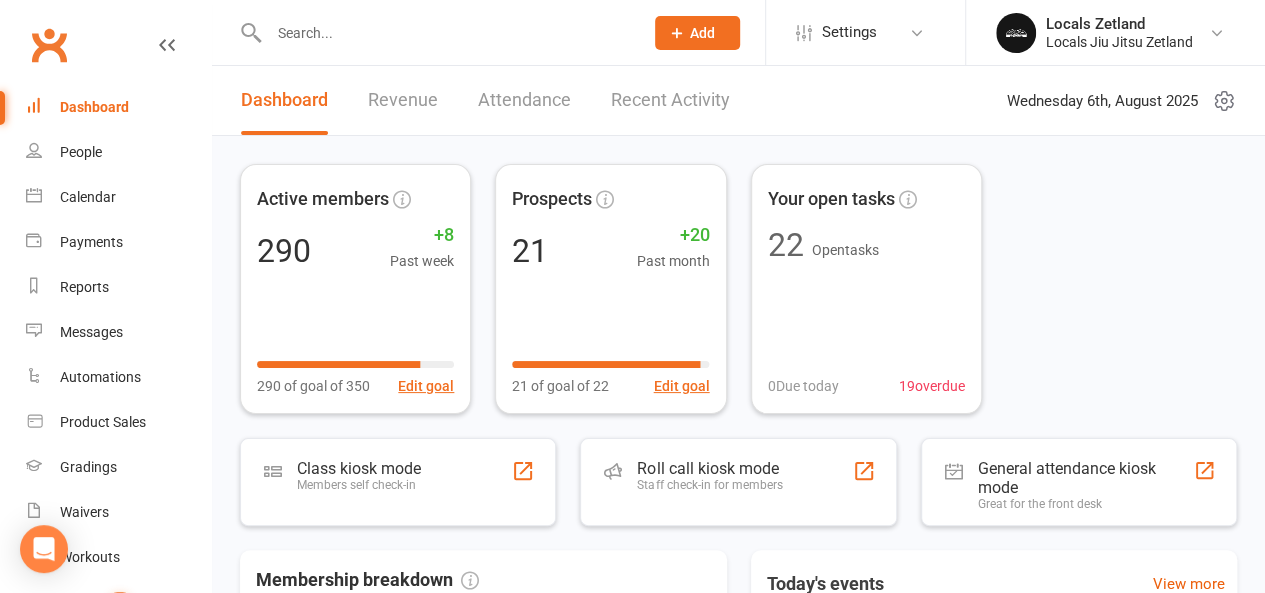 click on "Recent Activity" at bounding box center (670, 100) 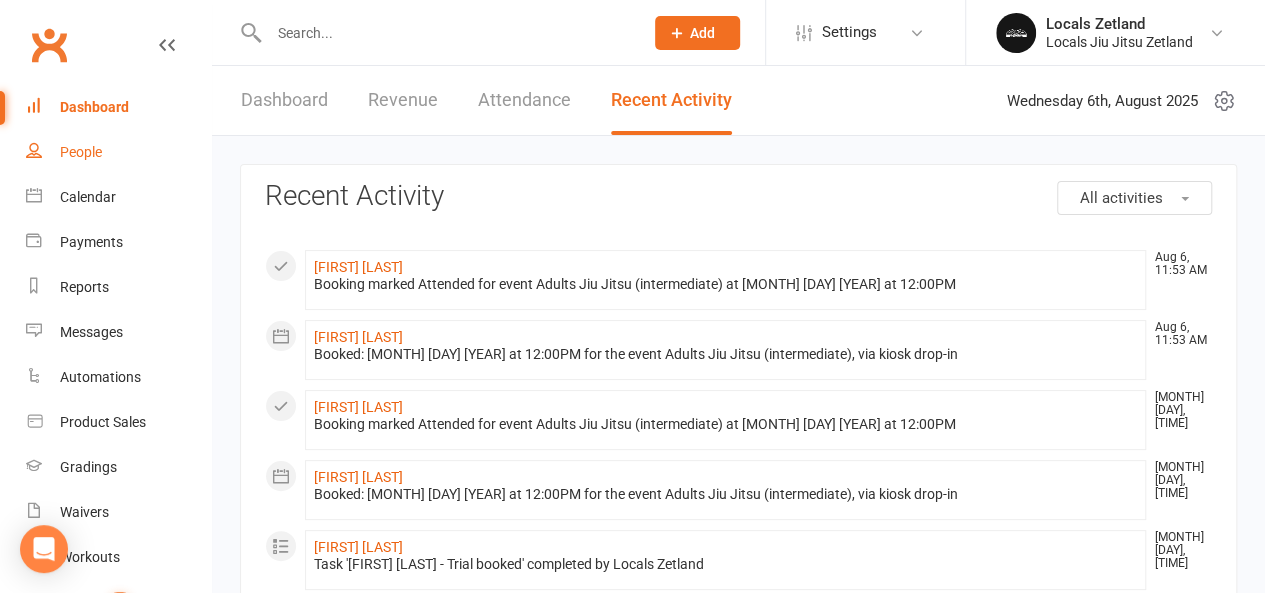 click on "People" at bounding box center [81, 152] 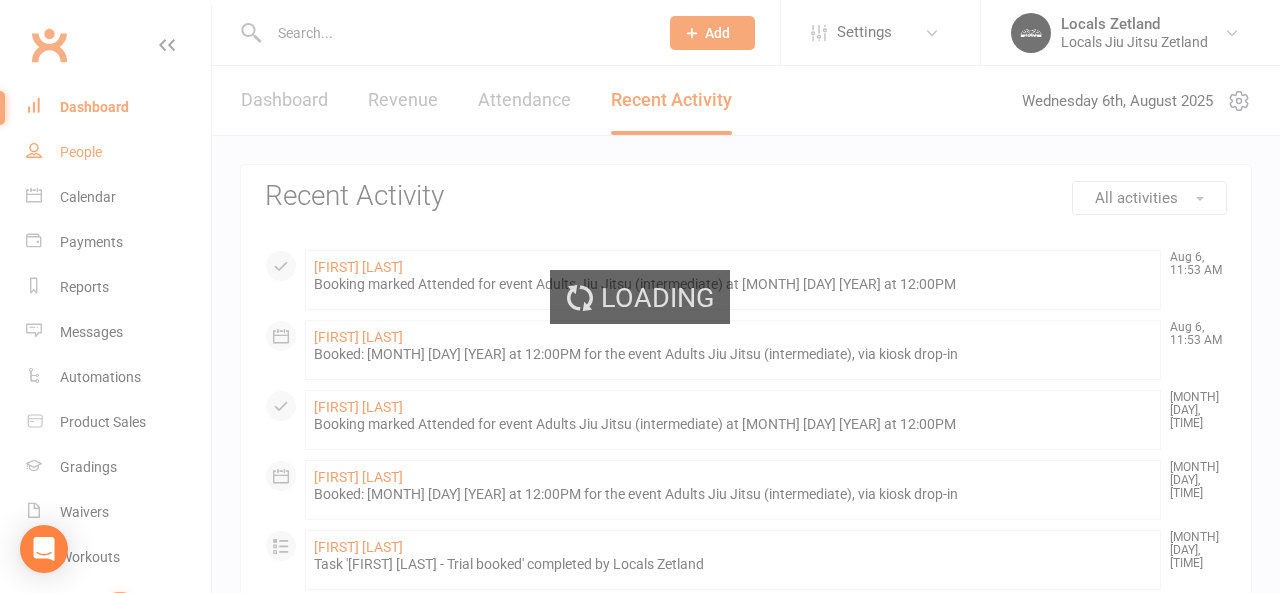 select on "100" 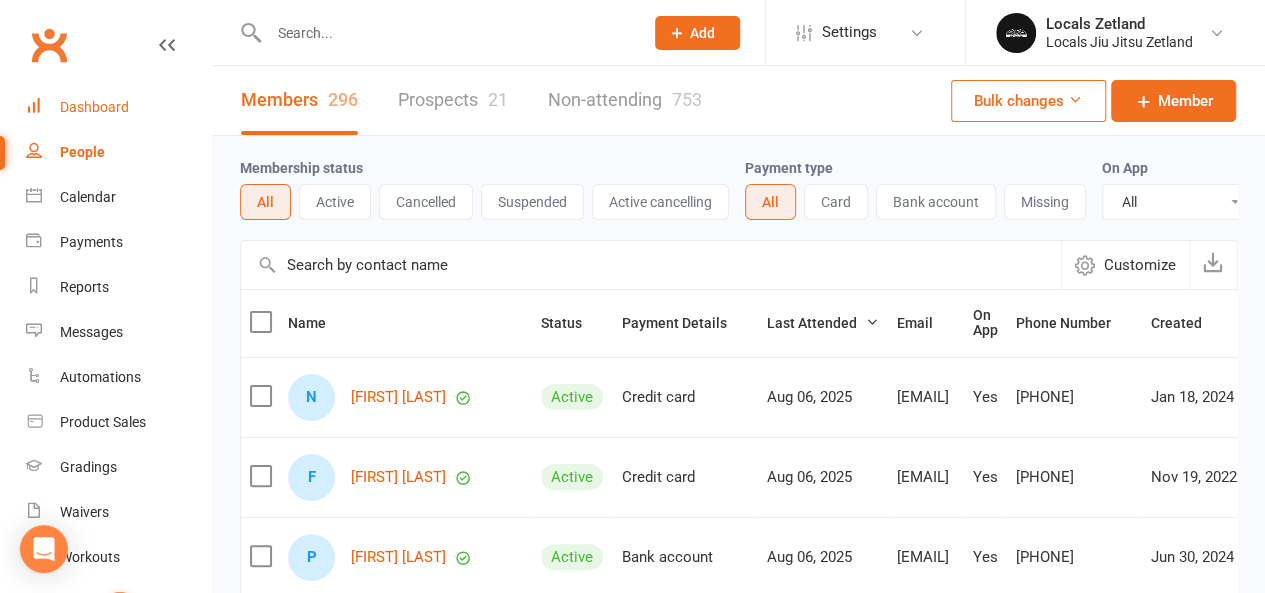 click on "Dashboard" at bounding box center (94, 107) 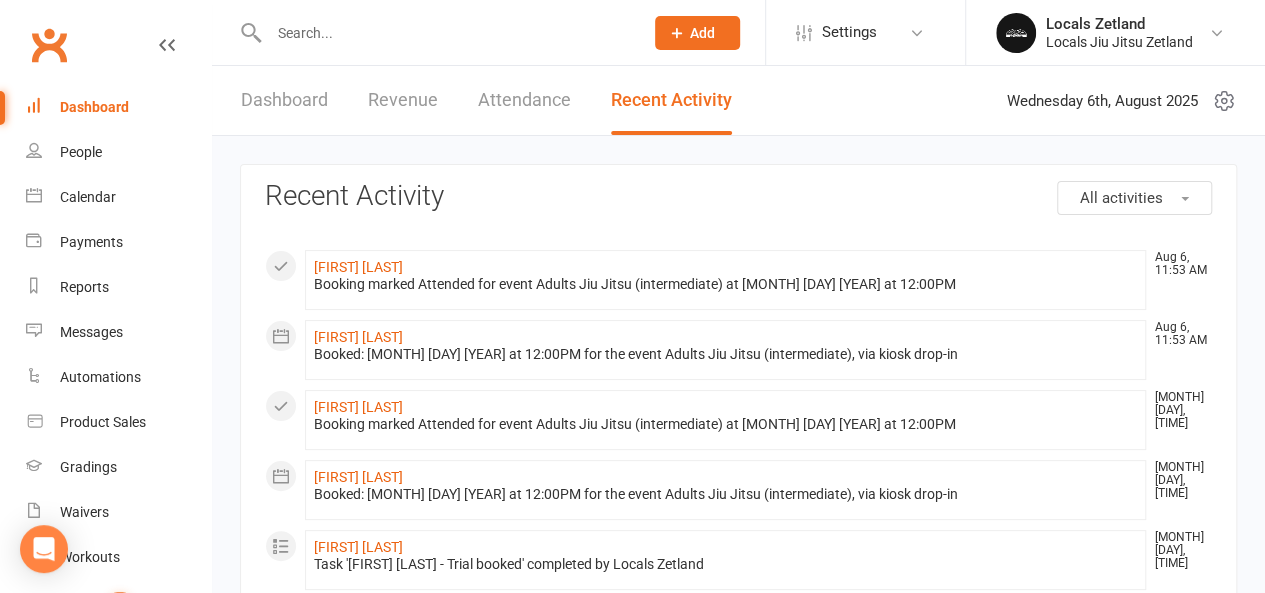 click on "Dashboard" at bounding box center (284, 100) 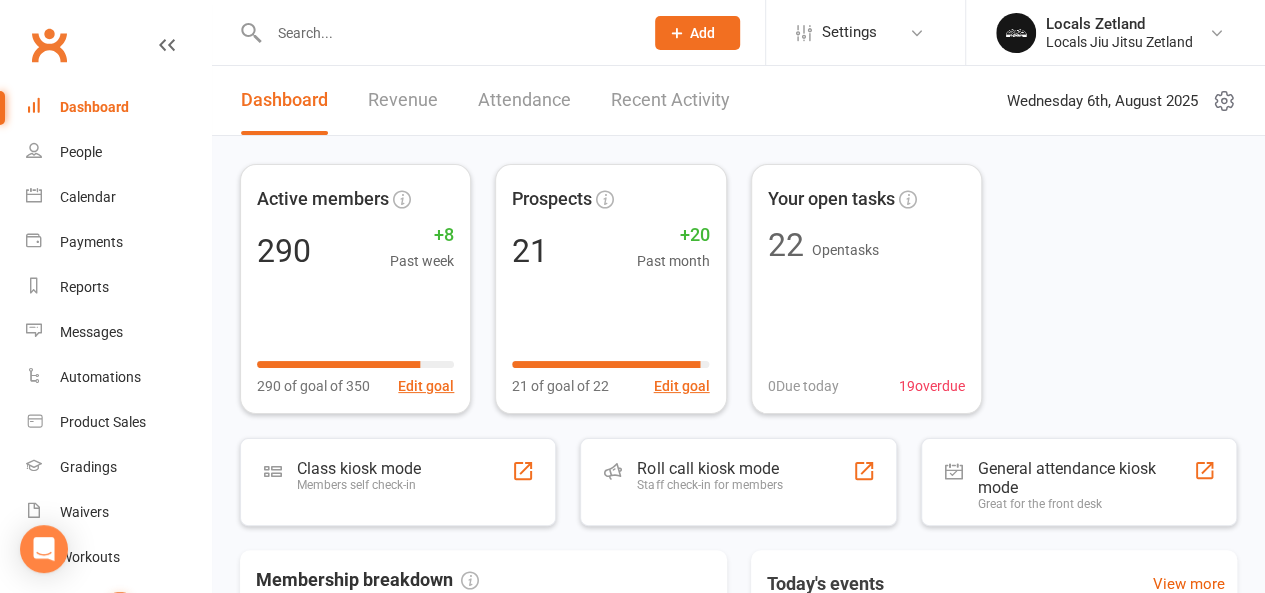 click on "Revenue" at bounding box center (403, 100) 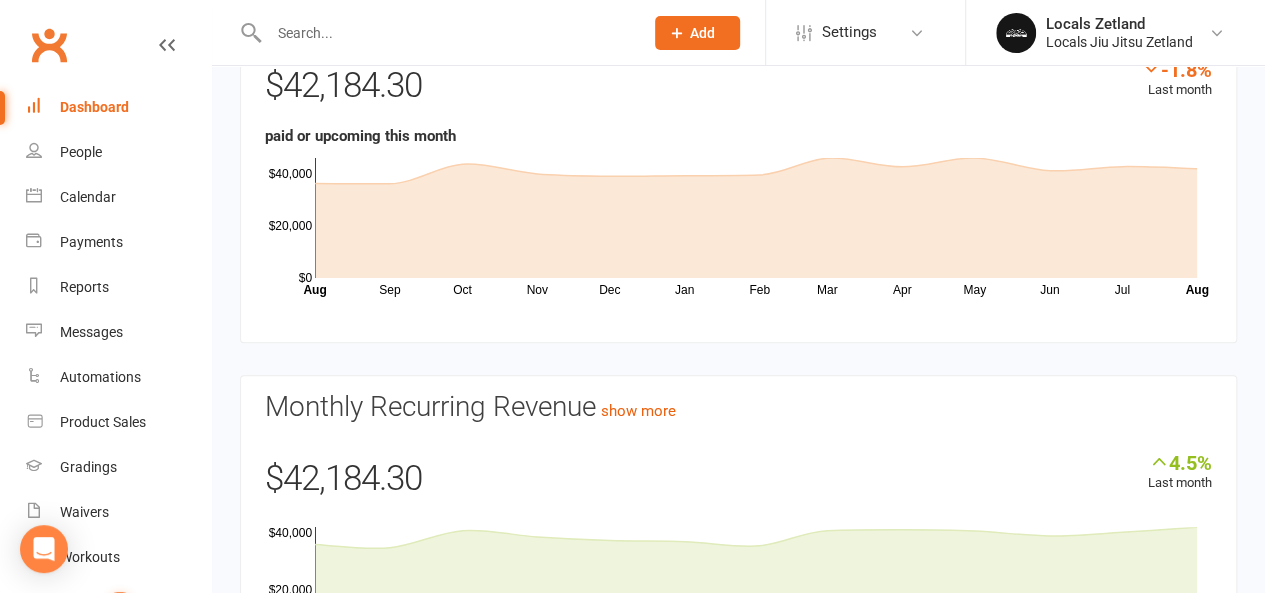 scroll, scrollTop: 359, scrollLeft: 0, axis: vertical 